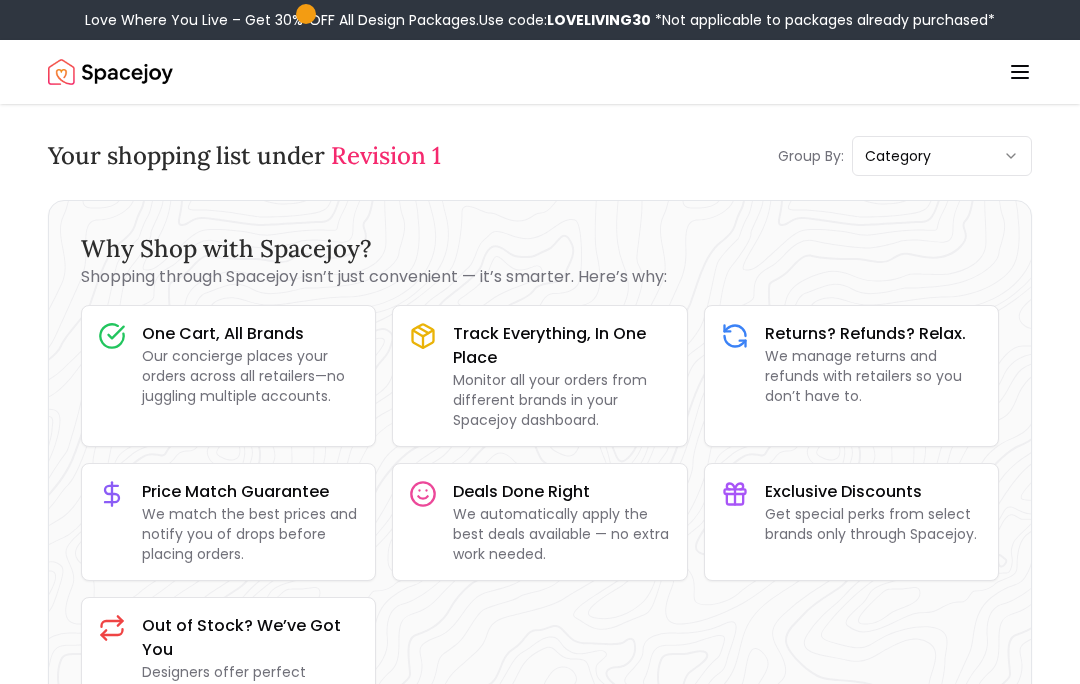 scroll, scrollTop: 1618, scrollLeft: 0, axis: vertical 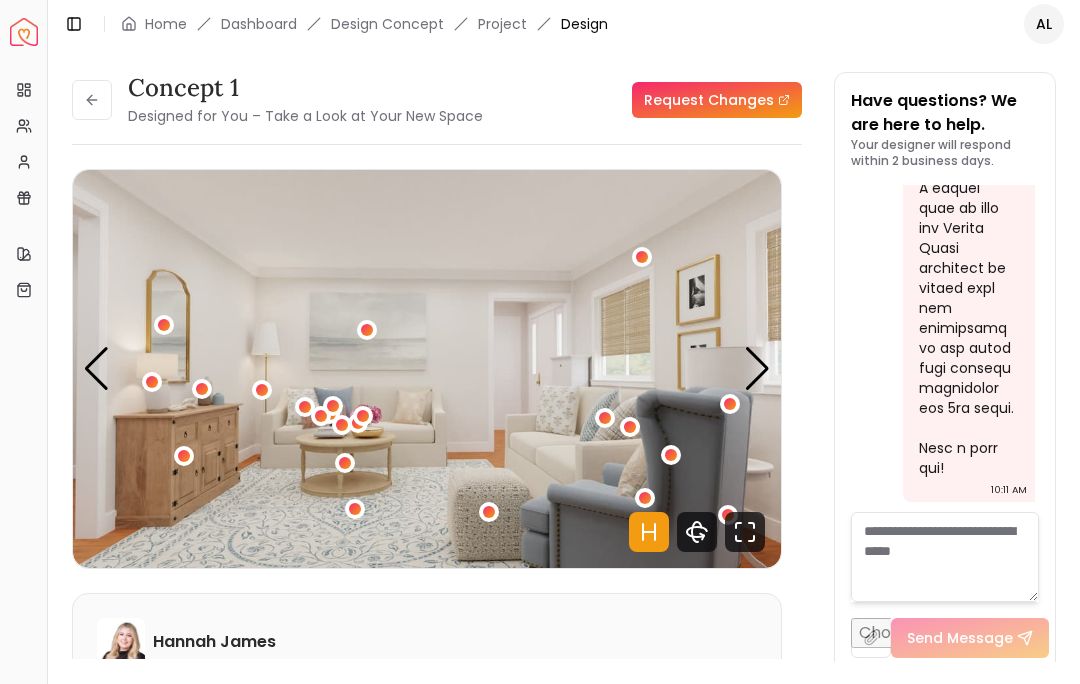 click 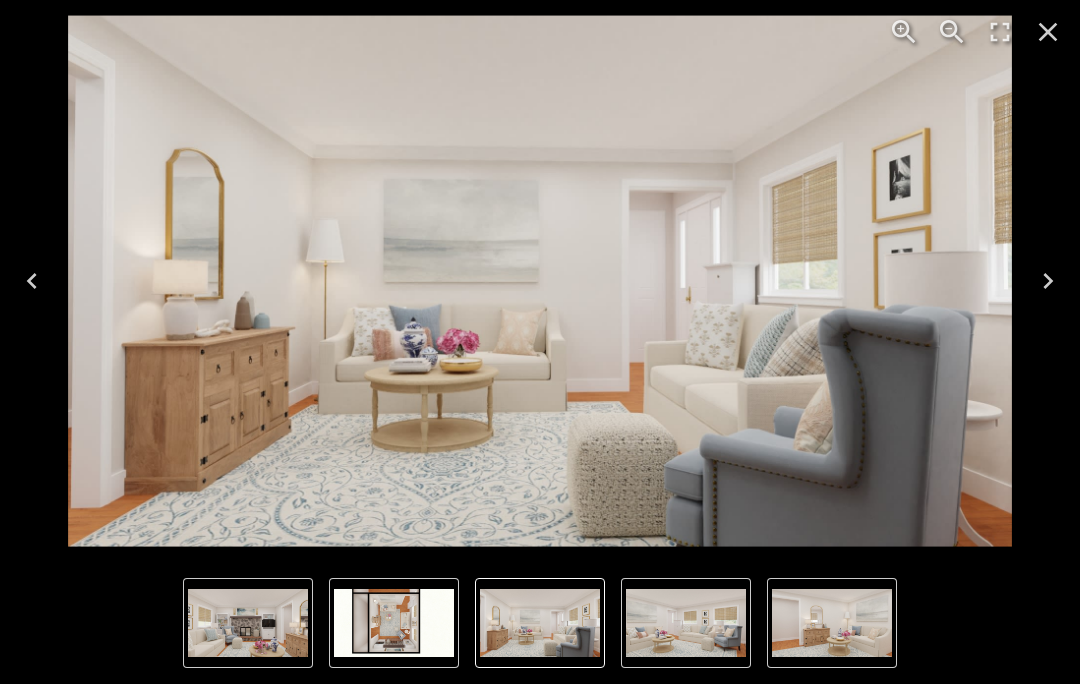 click at bounding box center (540, 623) 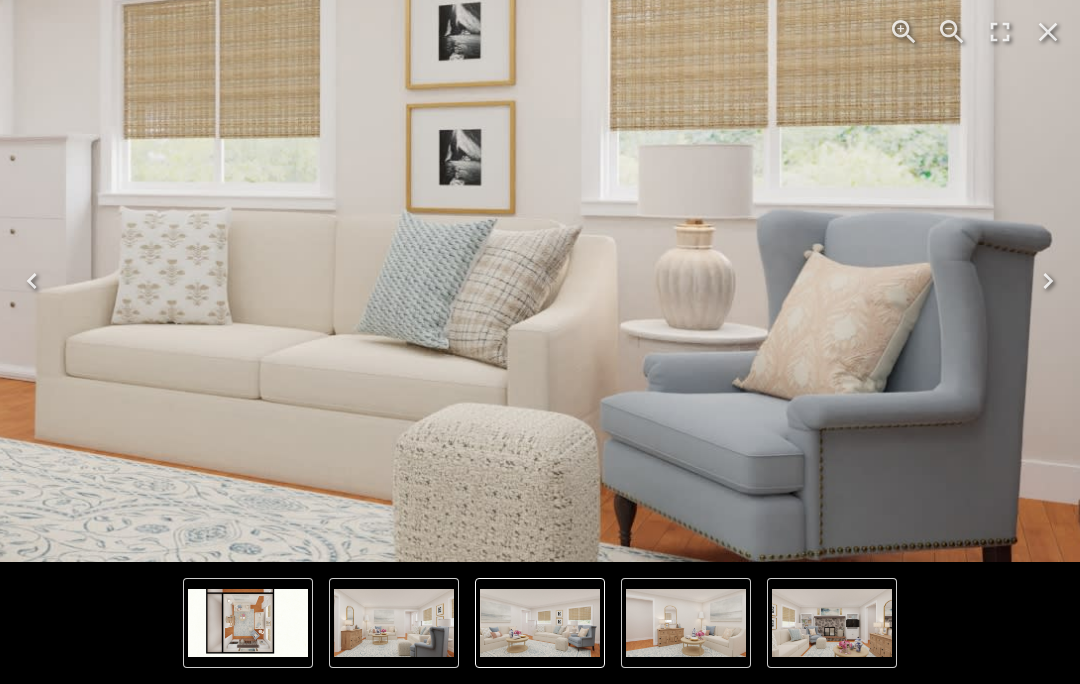 click at bounding box center [686, 623] 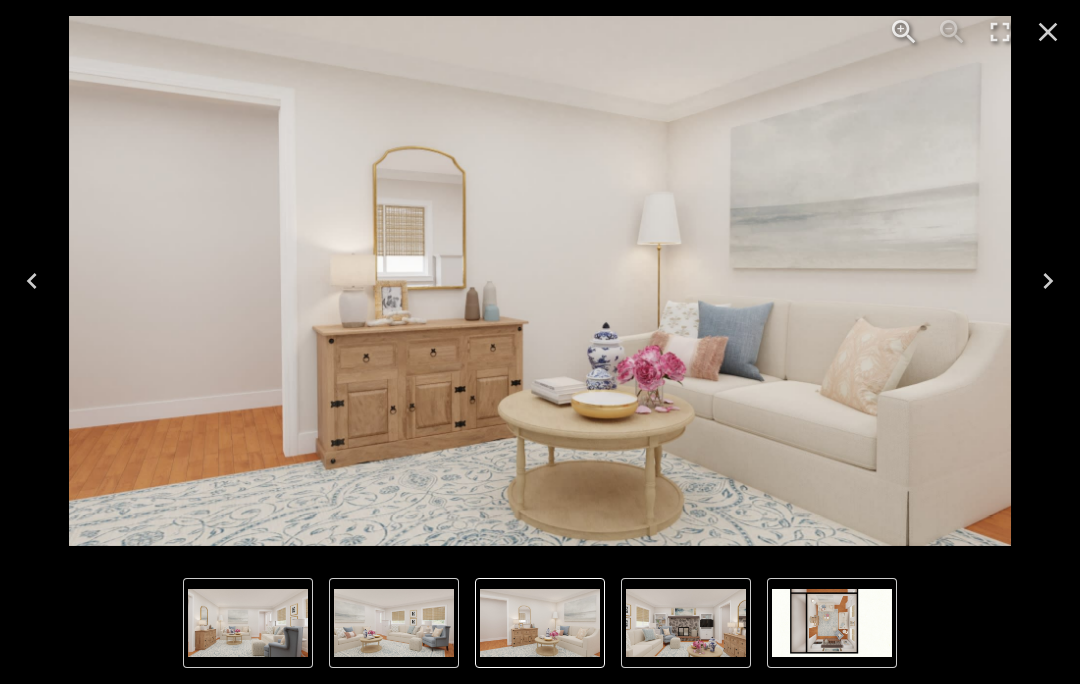 click at bounding box center [832, 623] 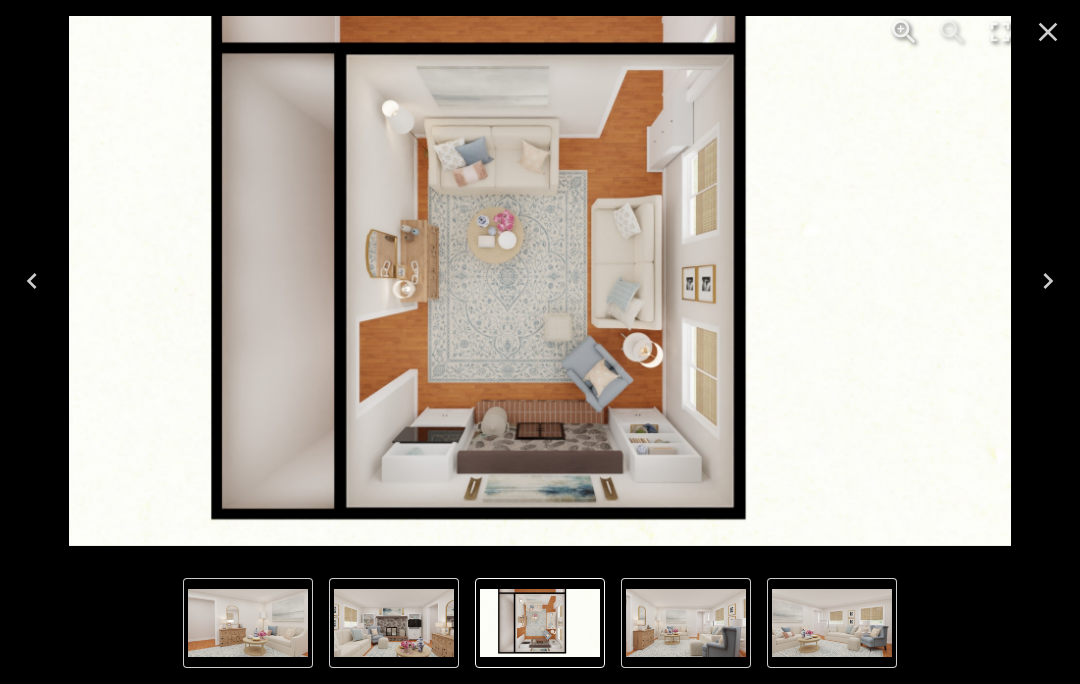 click at bounding box center (1048, 32) 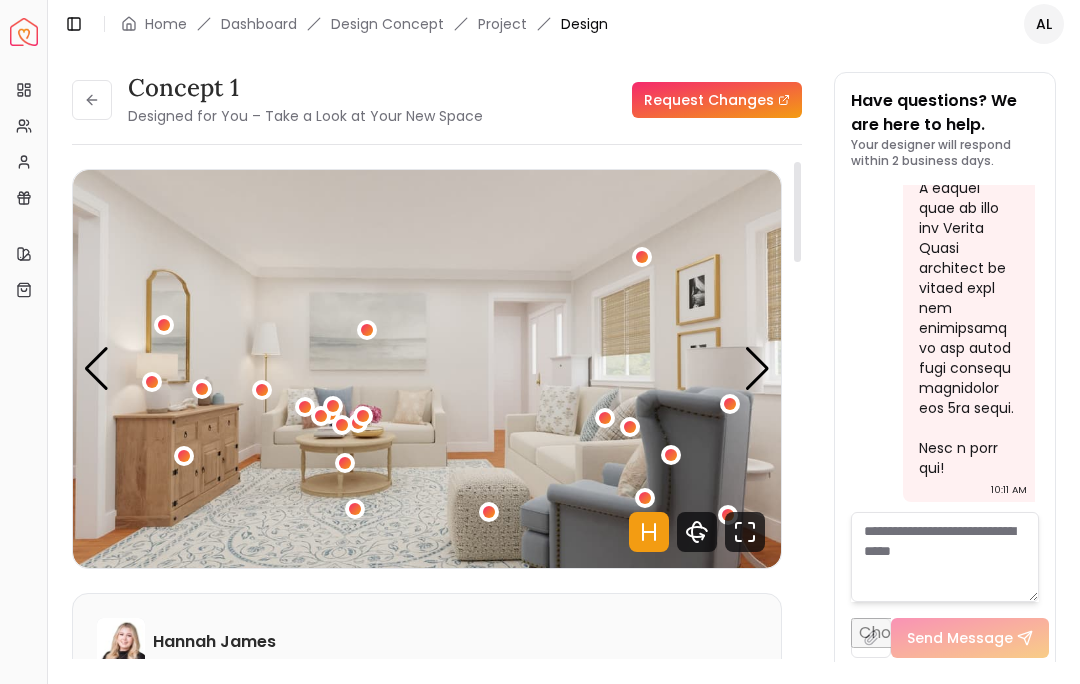 scroll, scrollTop: 0, scrollLeft: 0, axis: both 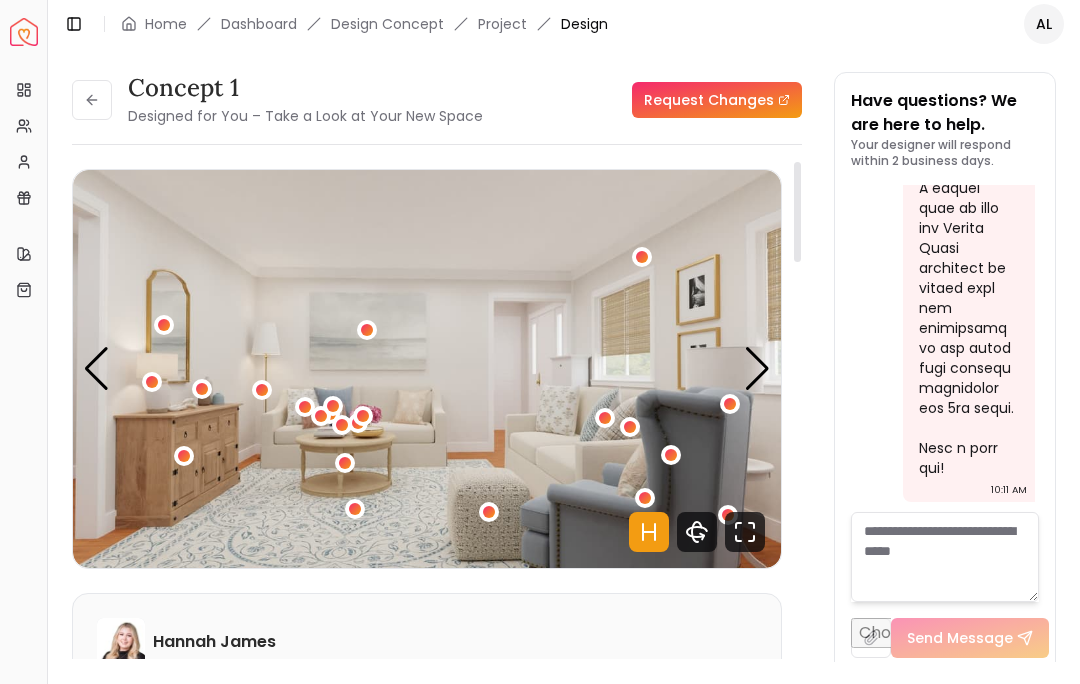 click 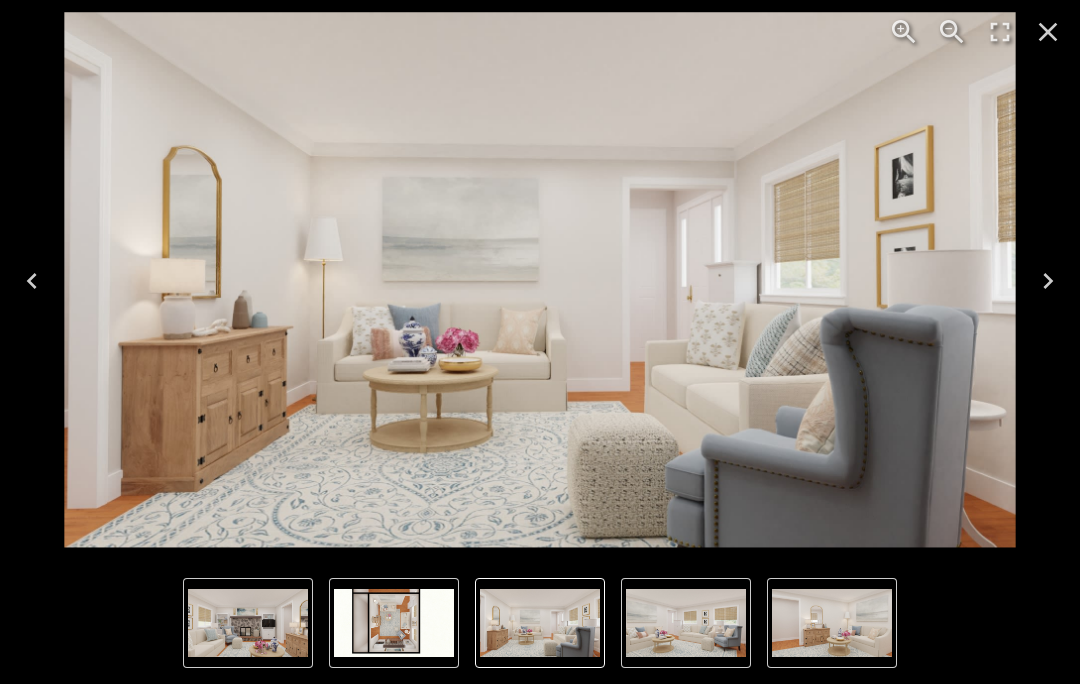 click at bounding box center [1048, 281] 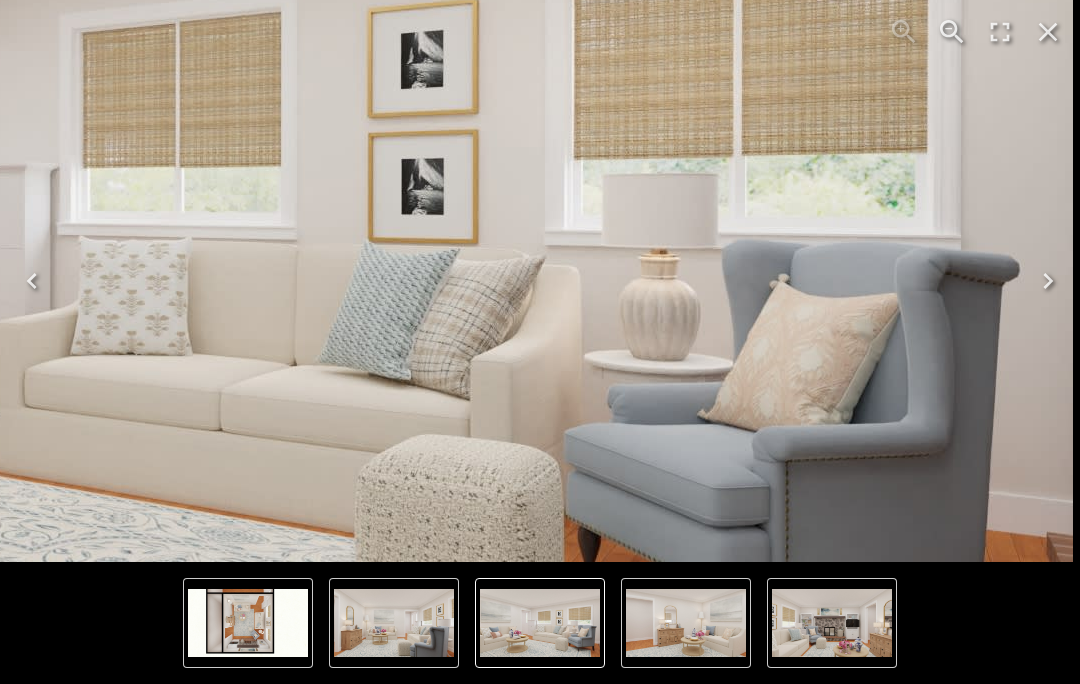 click at bounding box center (113, 207) 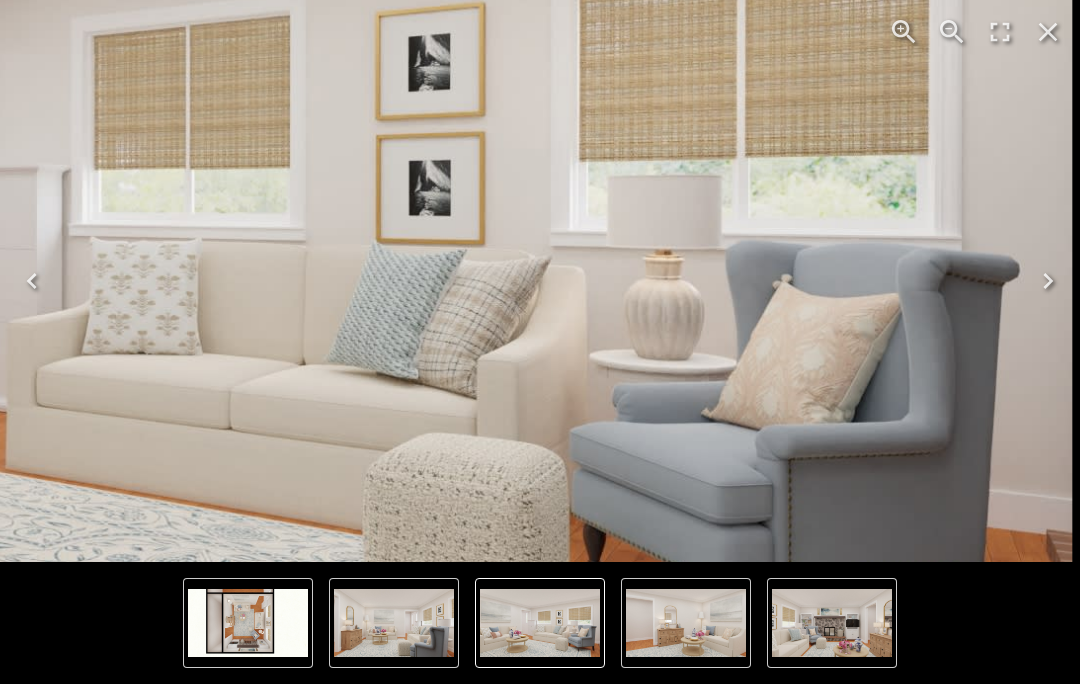 click at bounding box center [832, 623] 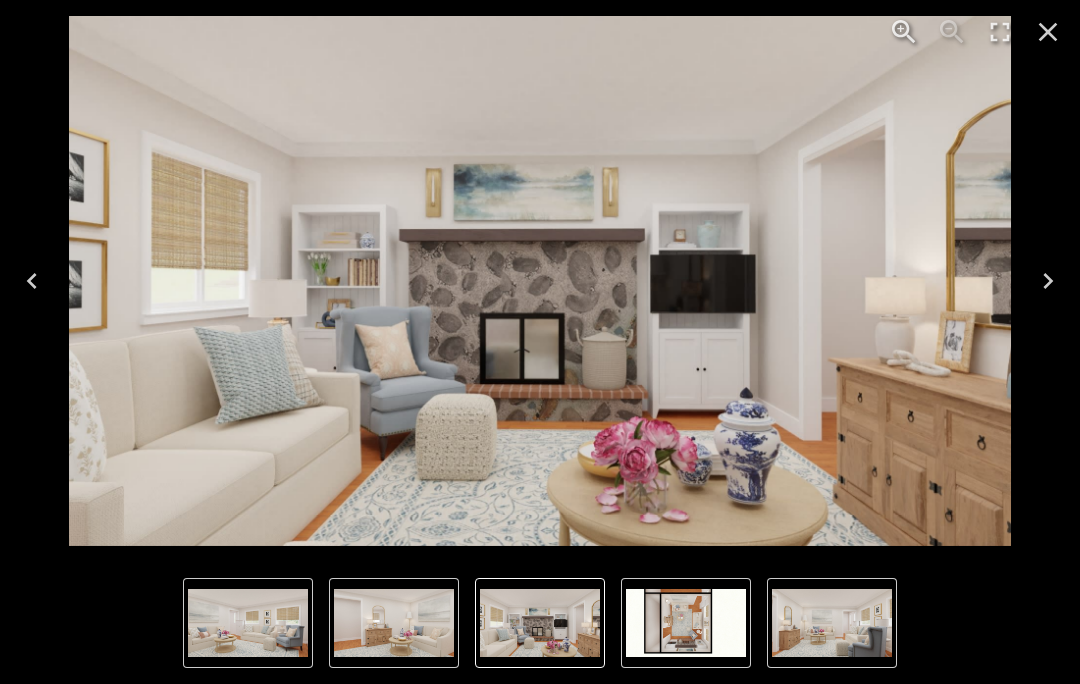 click 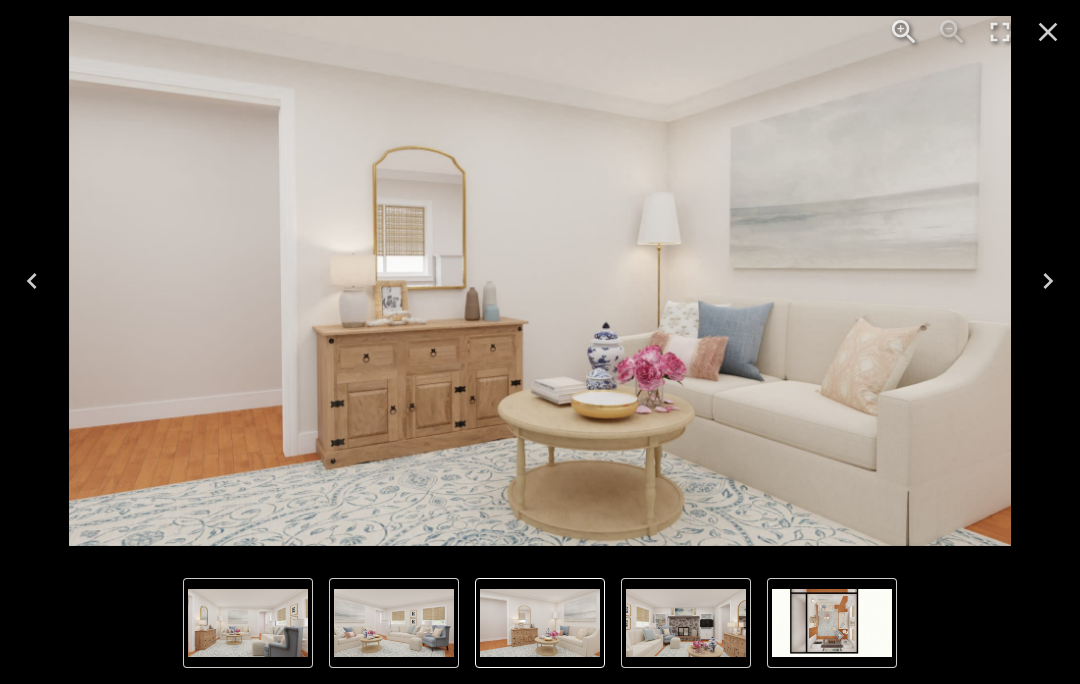 click 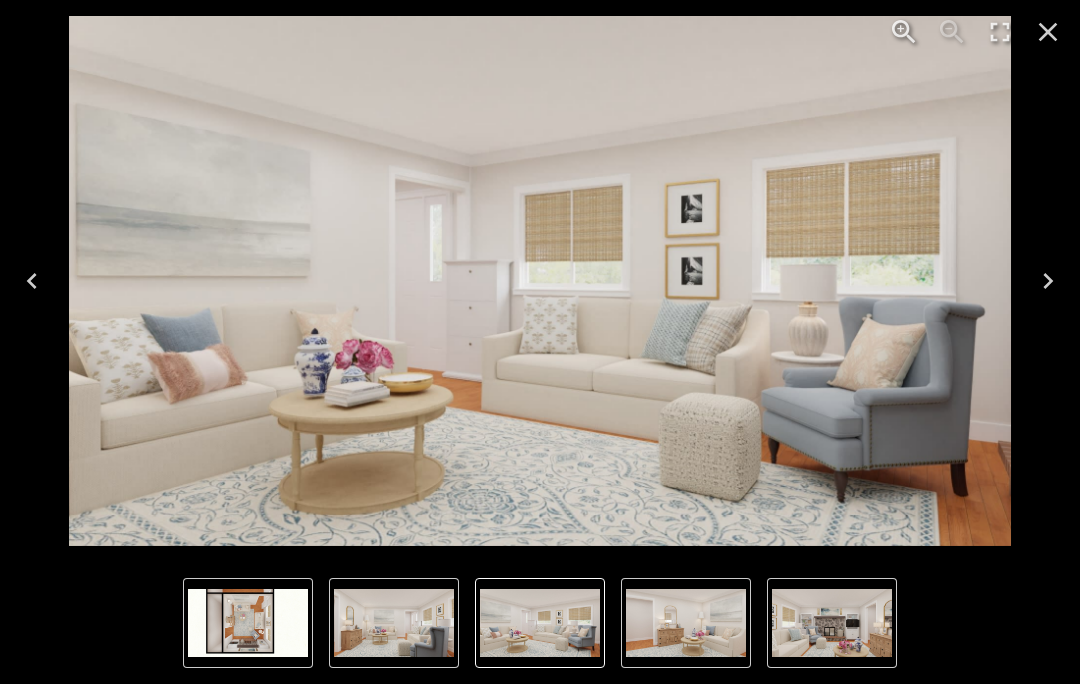 click 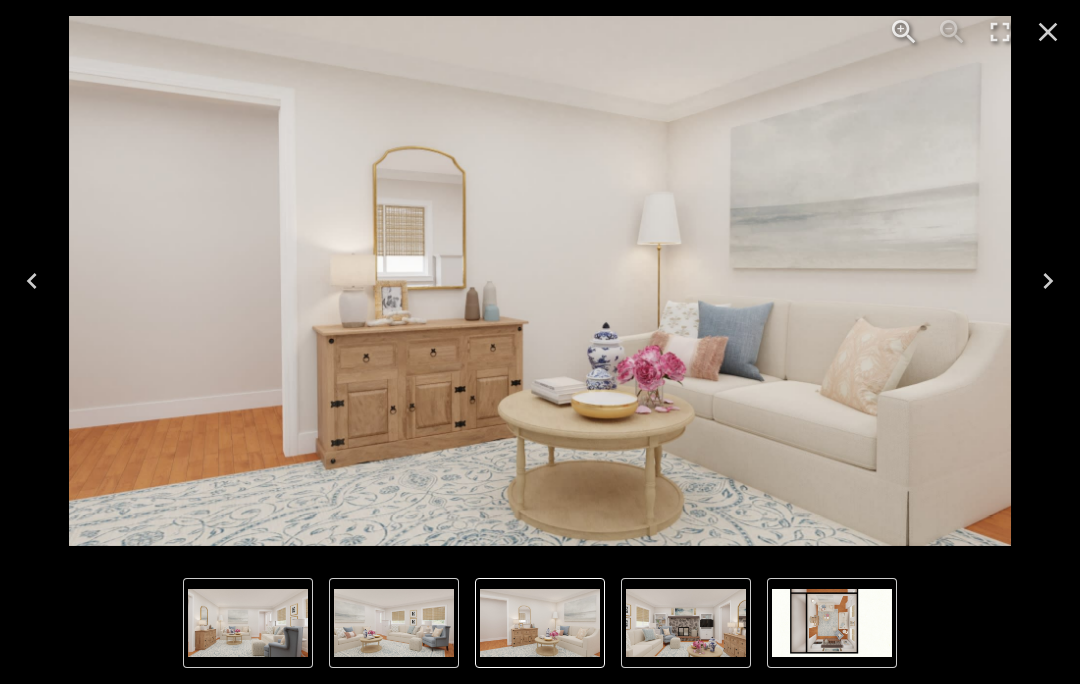 click 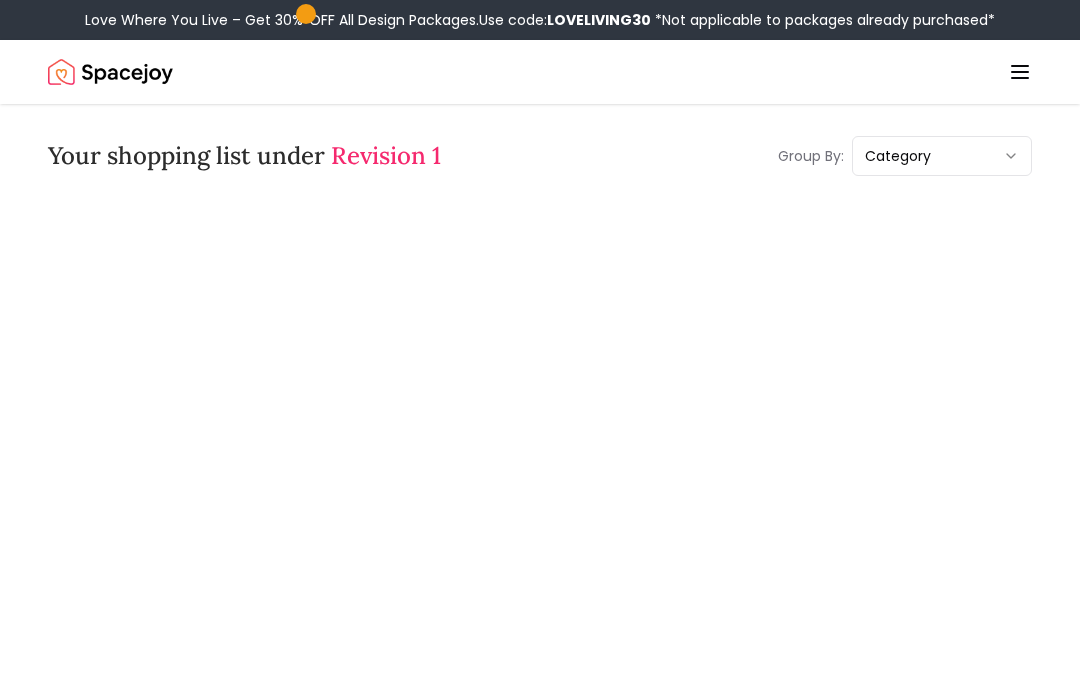 scroll, scrollTop: 251, scrollLeft: 0, axis: vertical 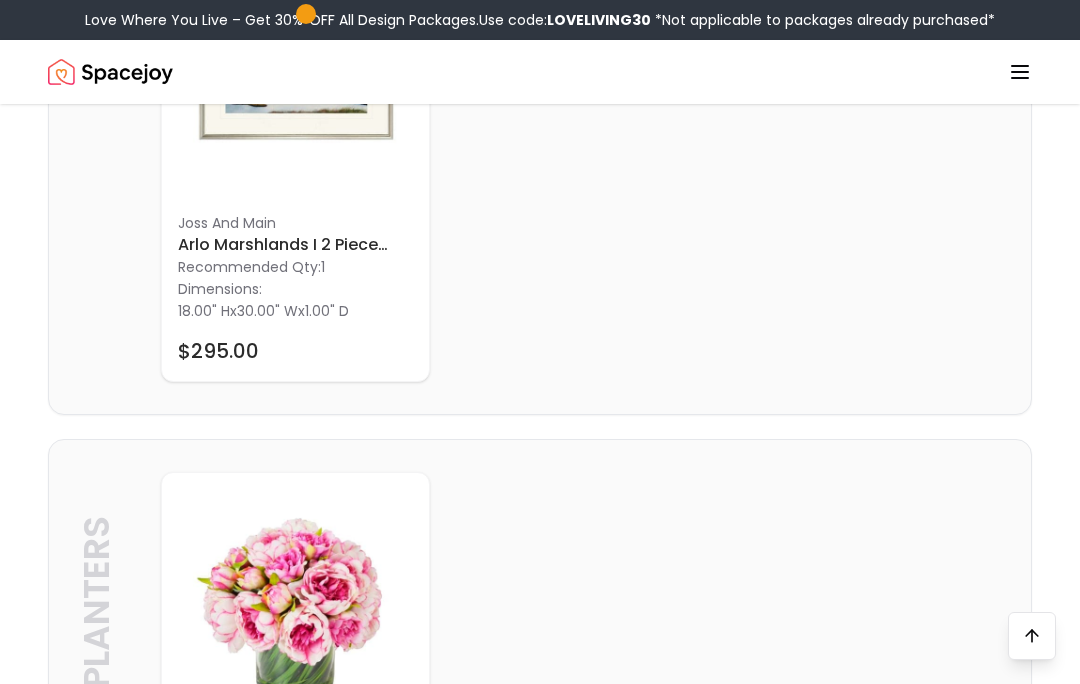 click 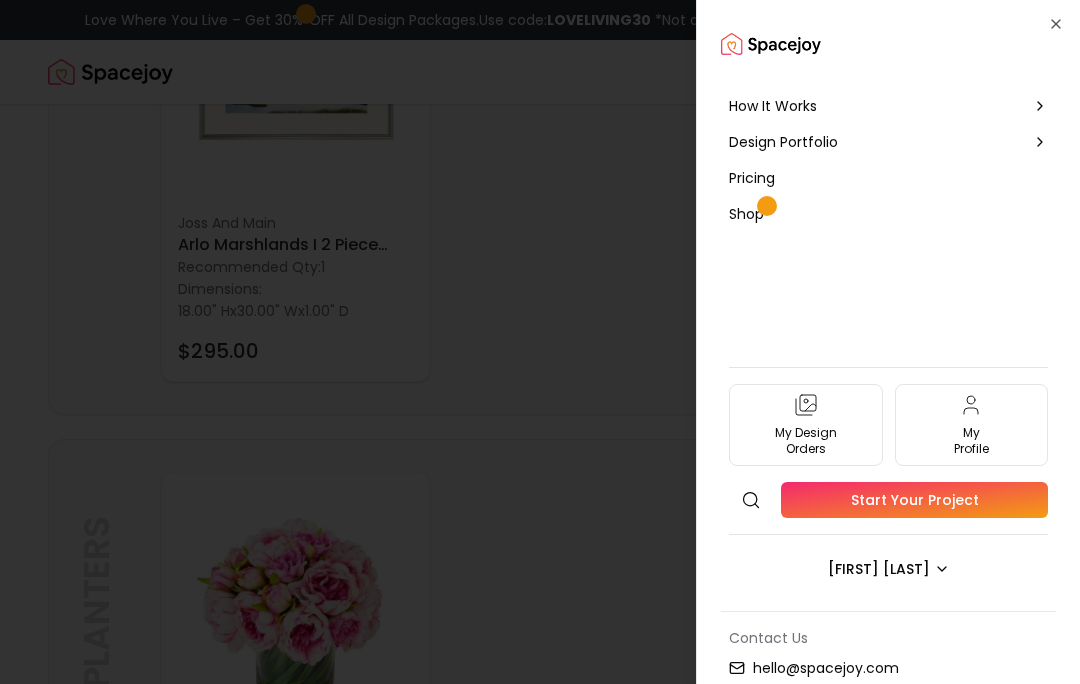 click on "Design Portfolio" at bounding box center (888, 142) 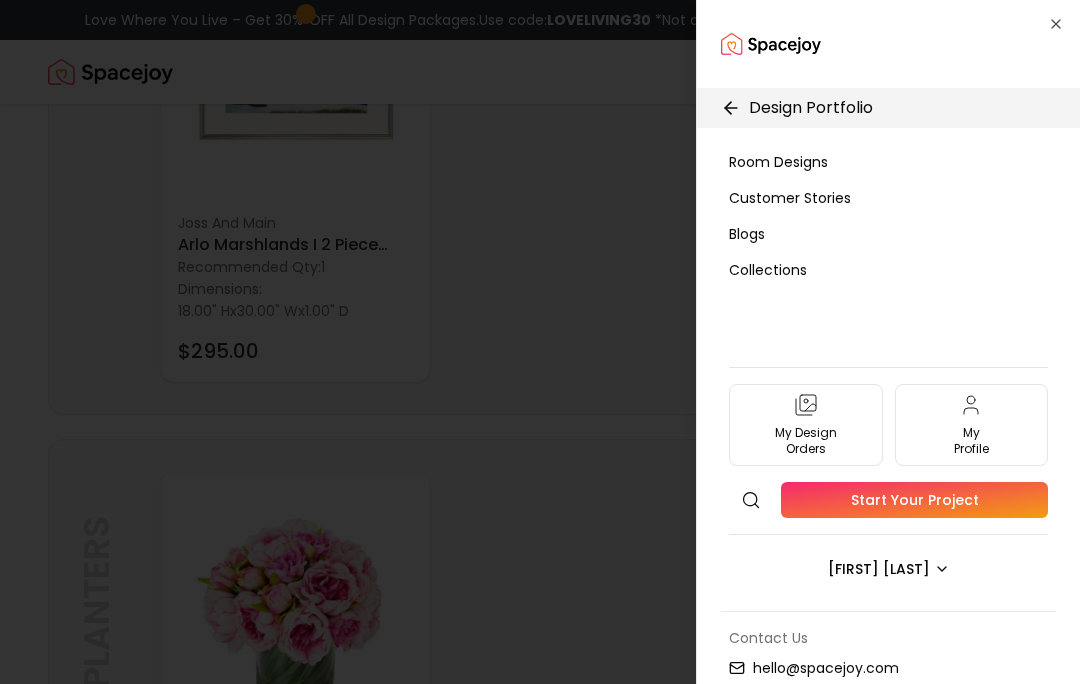 click on "Room Designs" at bounding box center (778, 162) 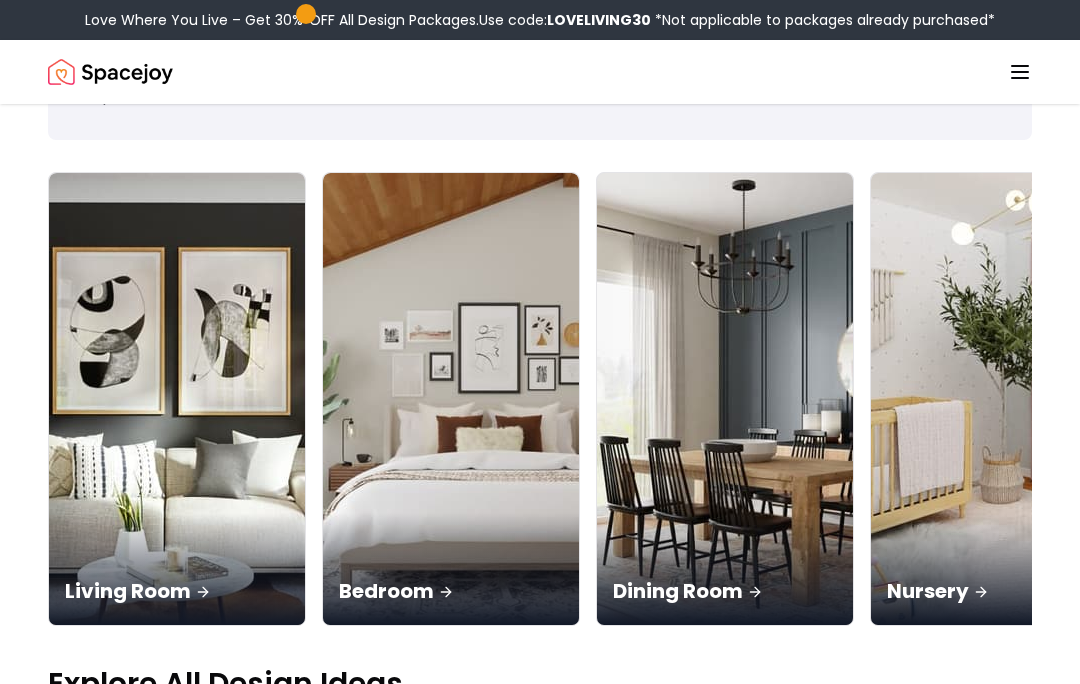 scroll, scrollTop: 0, scrollLeft: 0, axis: both 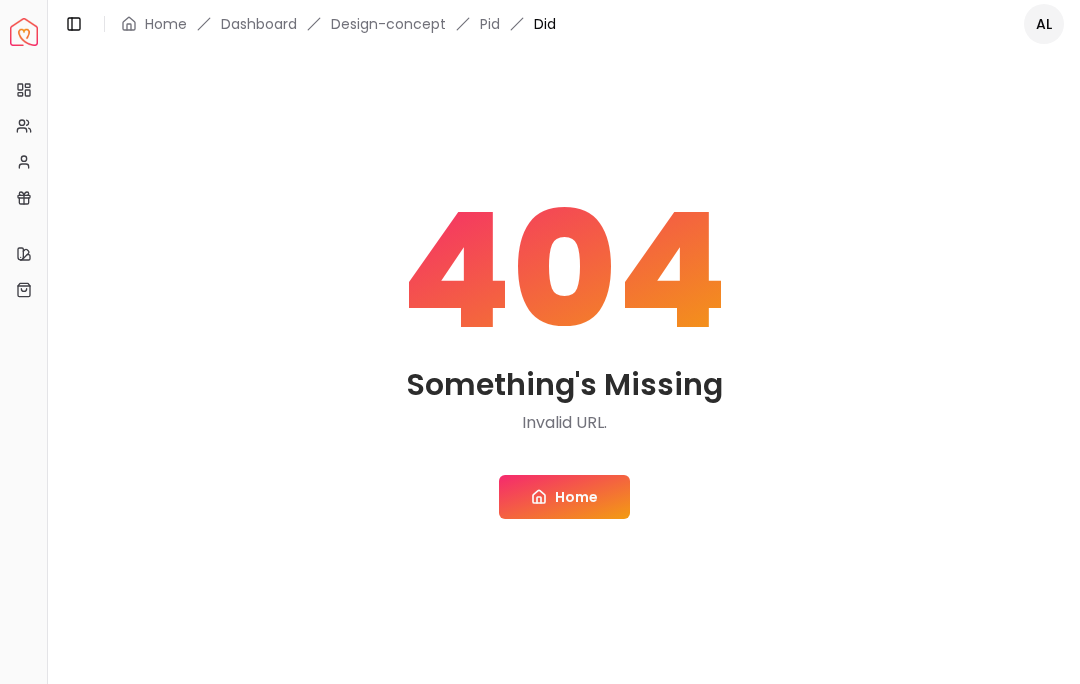 click on "Home" at bounding box center (564, 497) 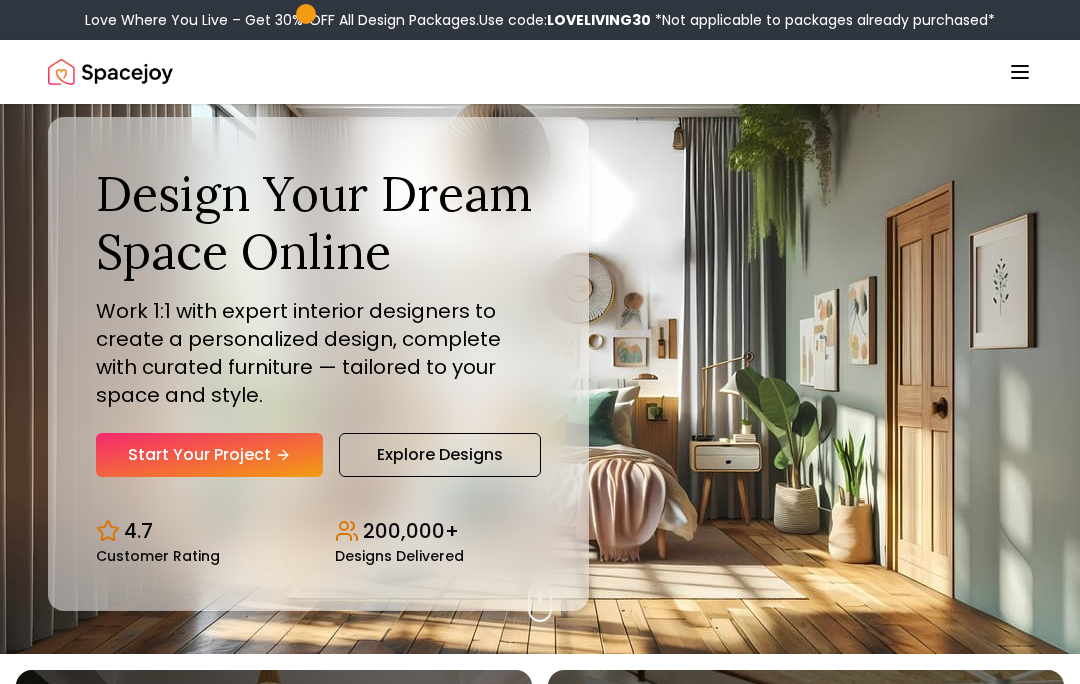 scroll, scrollTop: 0, scrollLeft: 0, axis: both 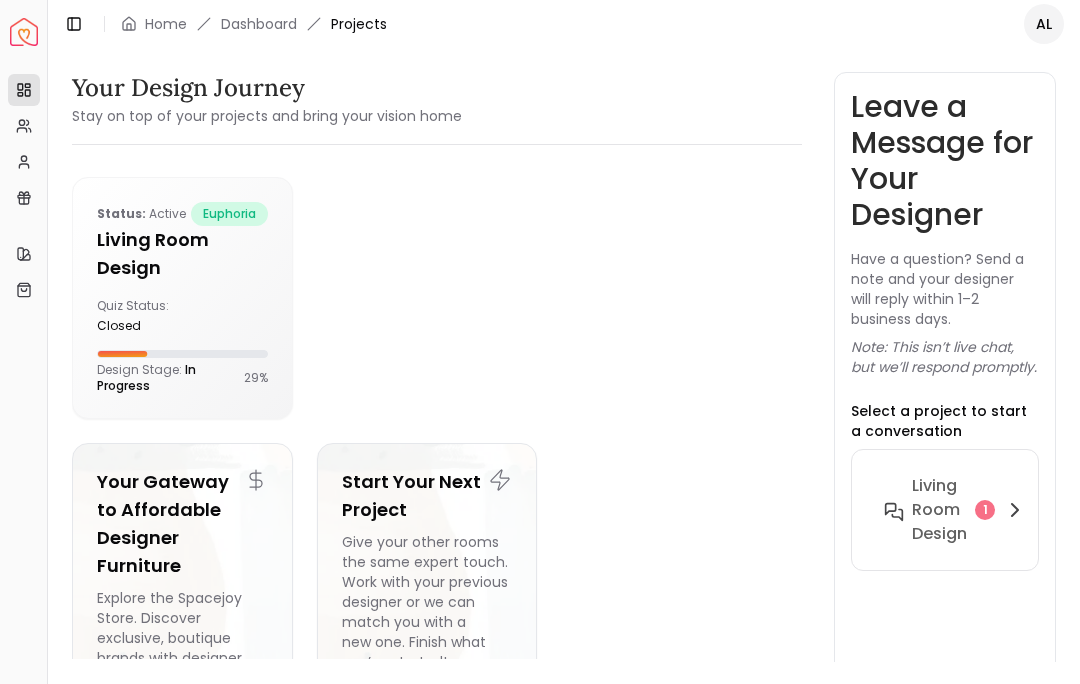 click on "Living Room design" at bounding box center [939, 510] 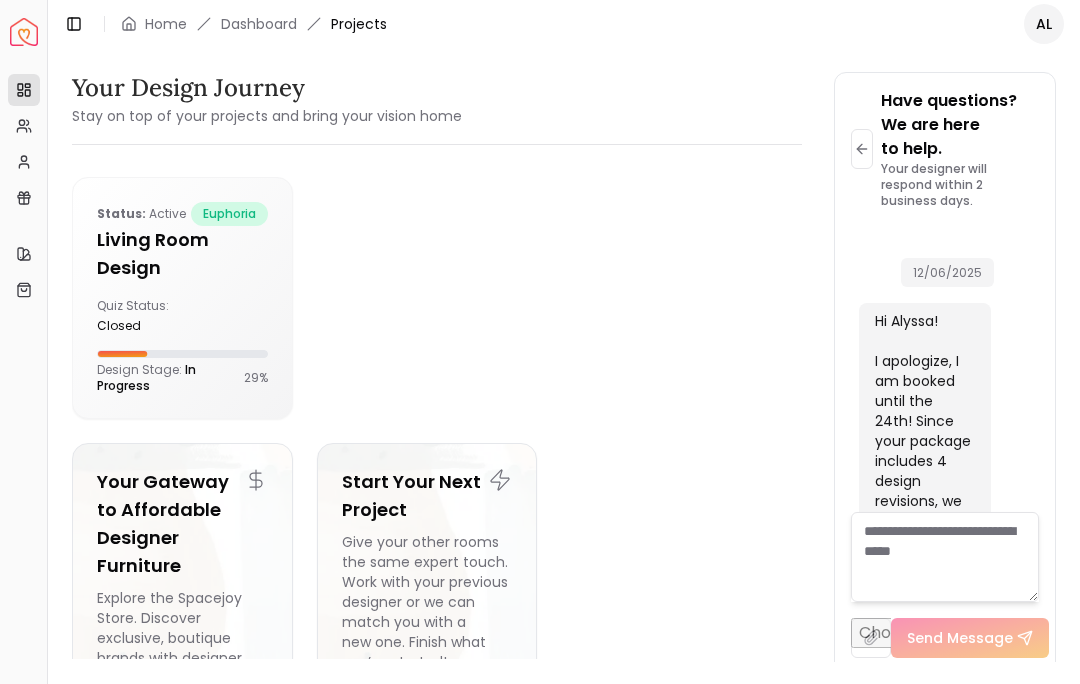 scroll, scrollTop: 32126, scrollLeft: 0, axis: vertical 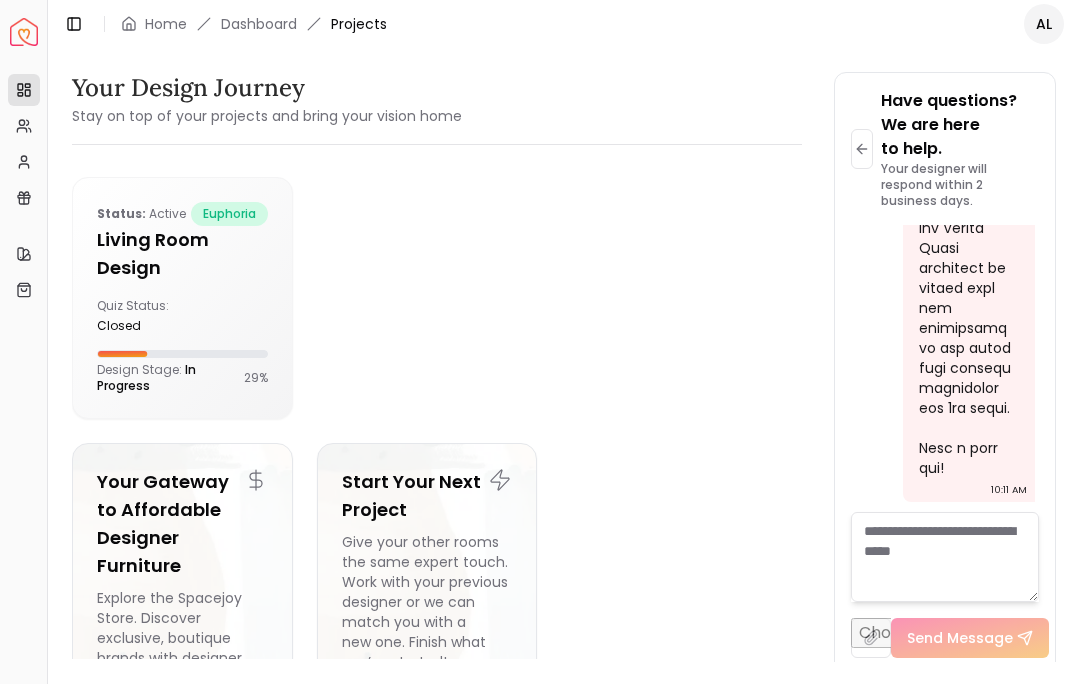 click on "Quiz Status: closed" at bounding box center [182, 316] 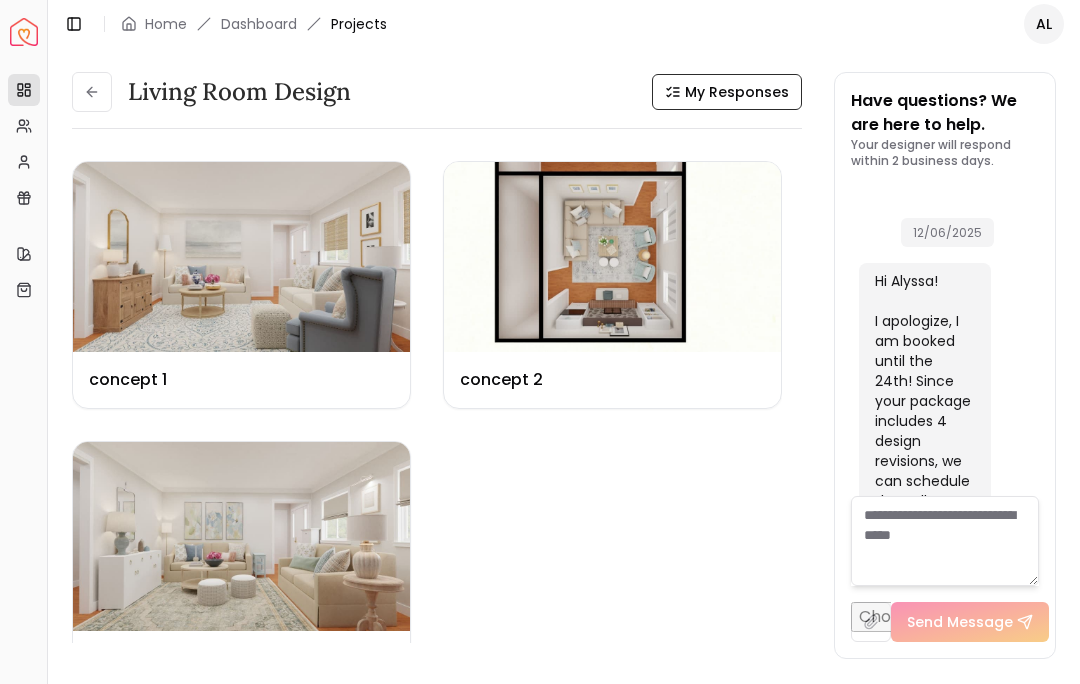 scroll, scrollTop: 32102, scrollLeft: 0, axis: vertical 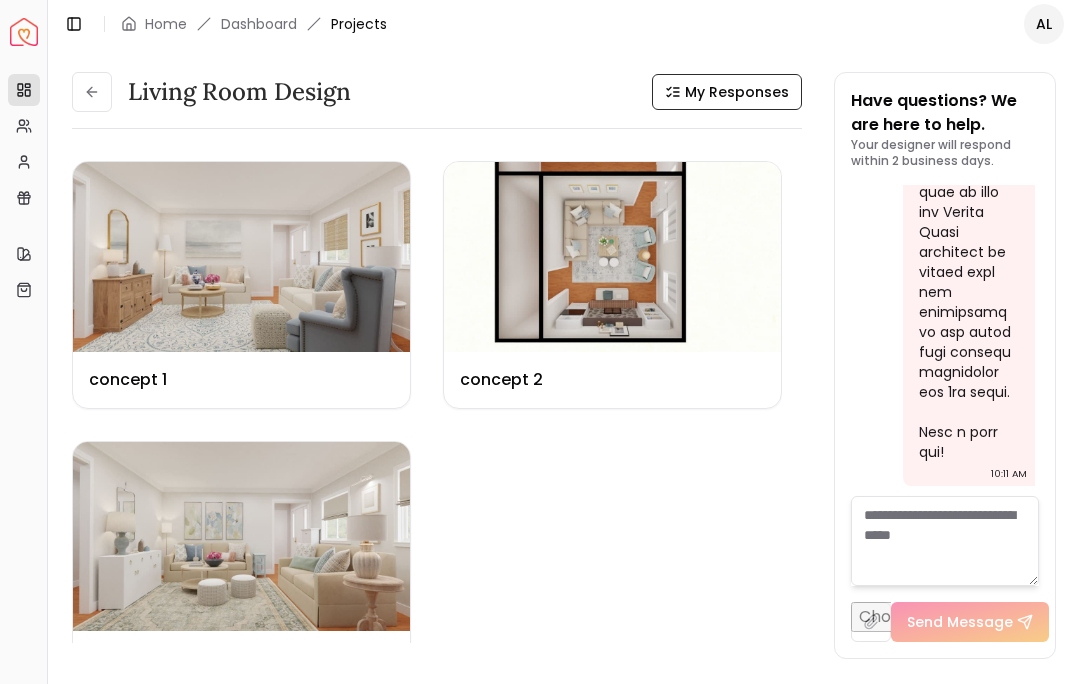 click at bounding box center (612, 257) 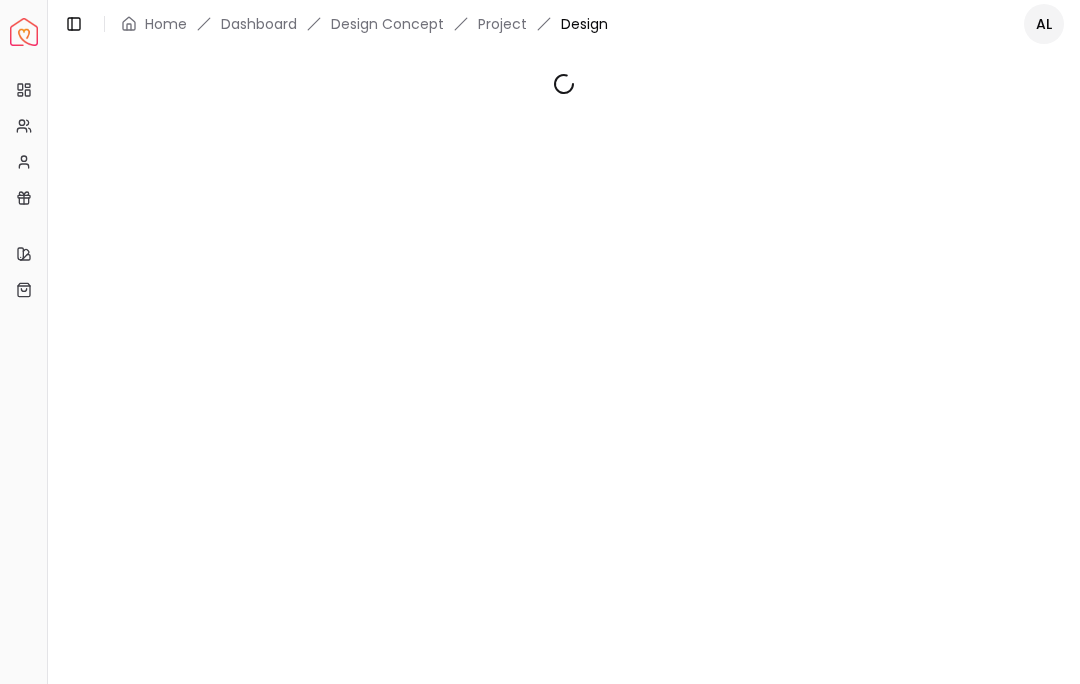 scroll, scrollTop: 0, scrollLeft: 0, axis: both 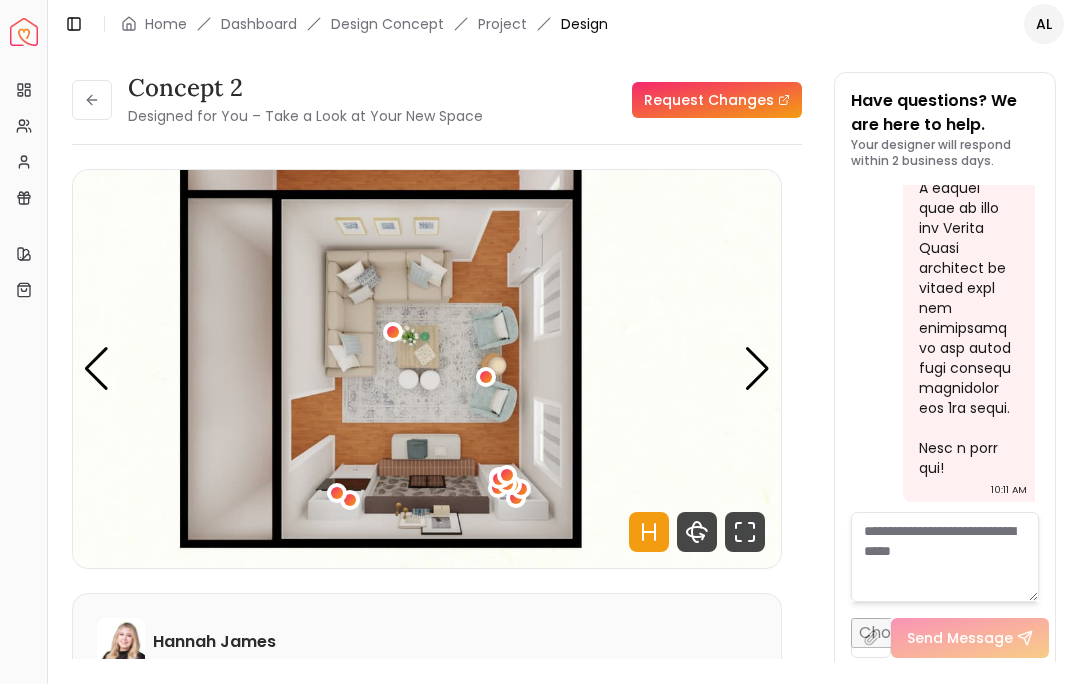 click at bounding box center (96, 369) 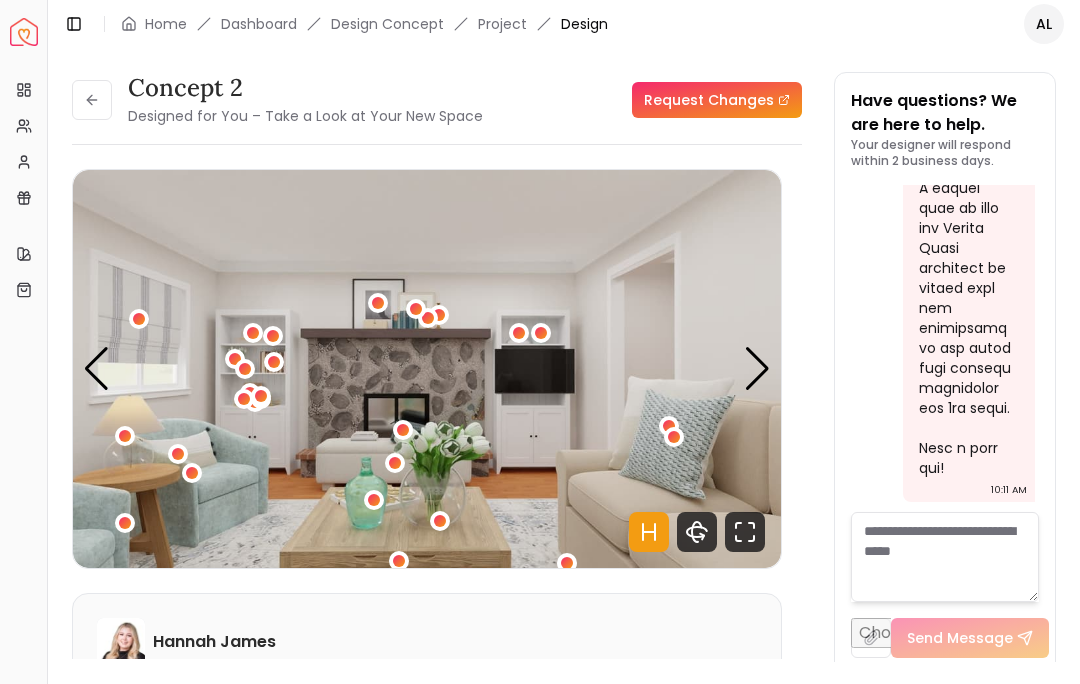 scroll, scrollTop: 65, scrollLeft: 0, axis: vertical 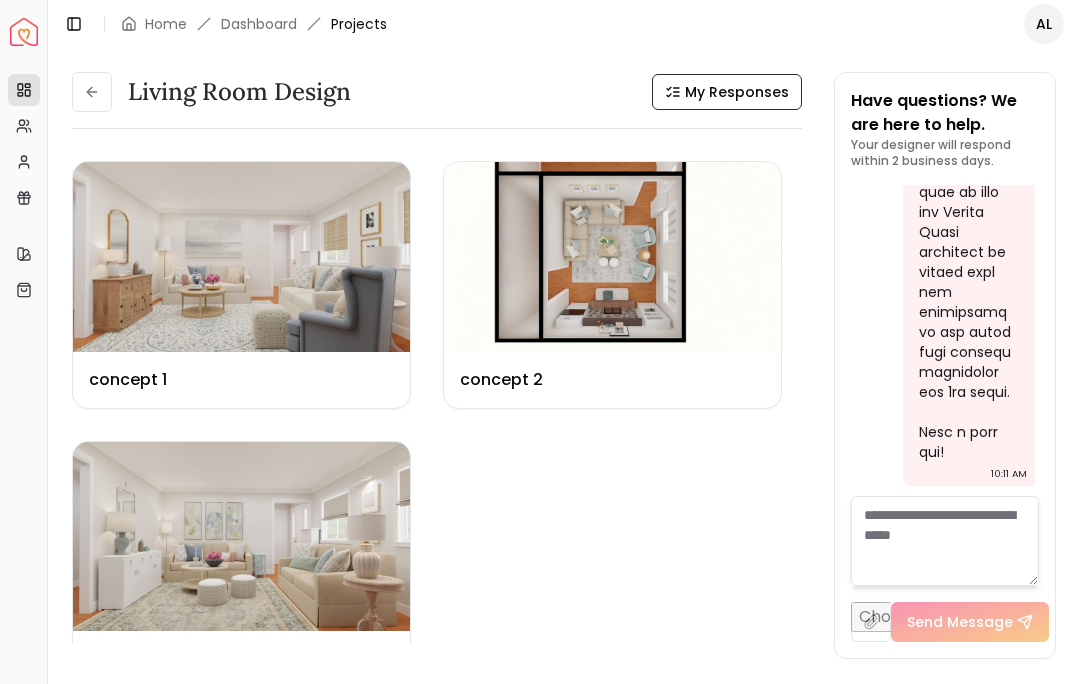 click at bounding box center [241, 537] 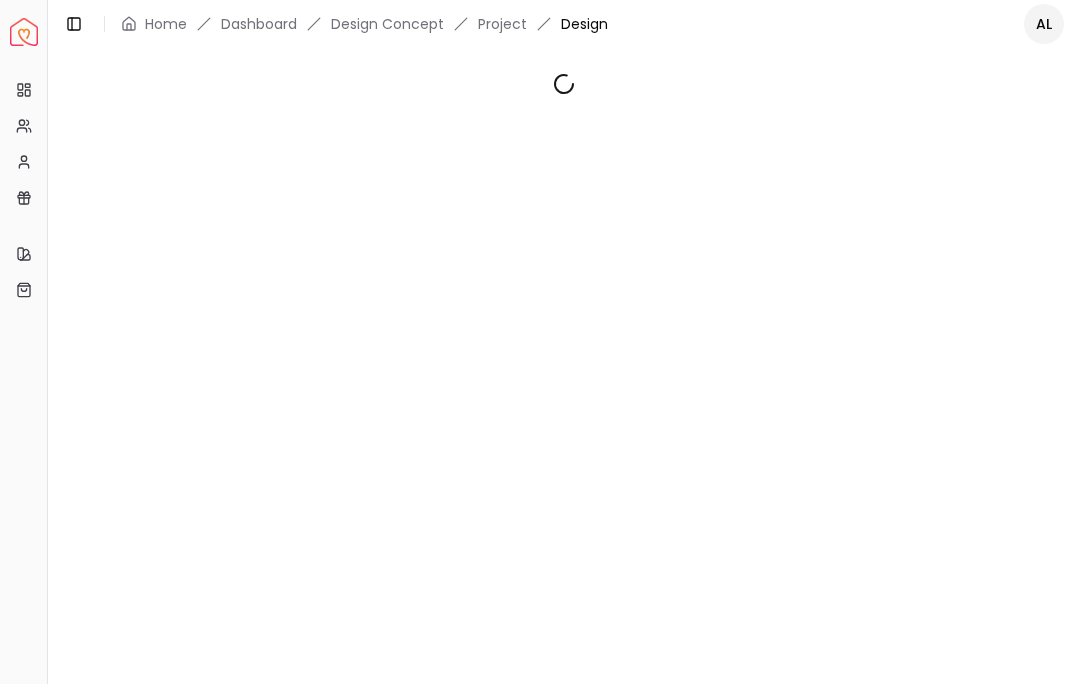 scroll, scrollTop: 0, scrollLeft: 0, axis: both 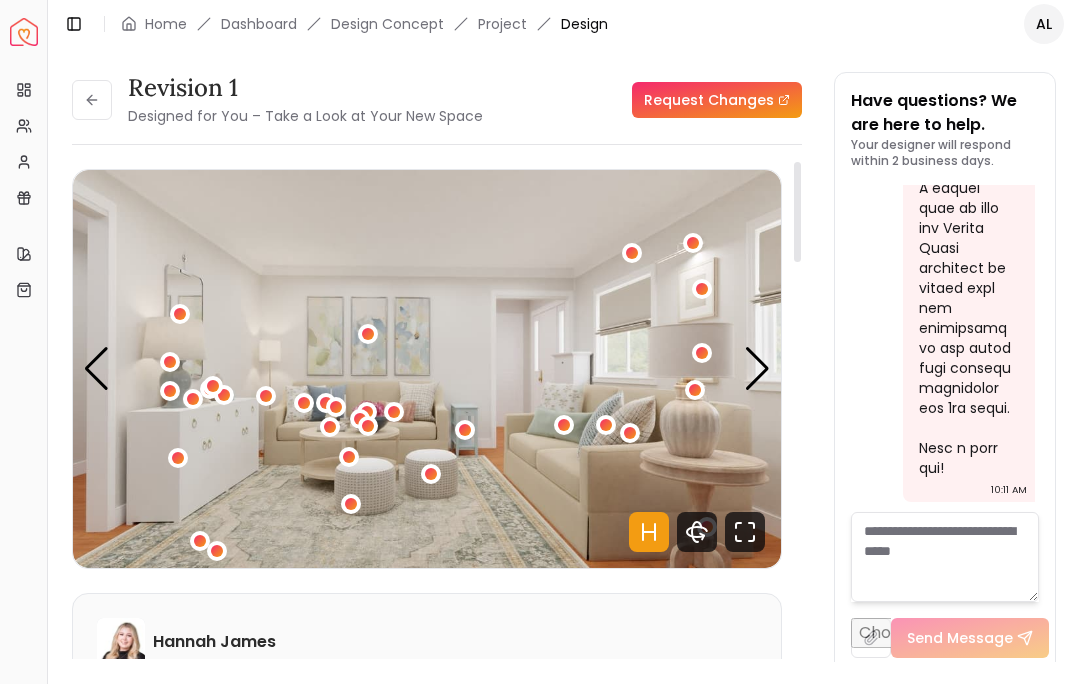 click 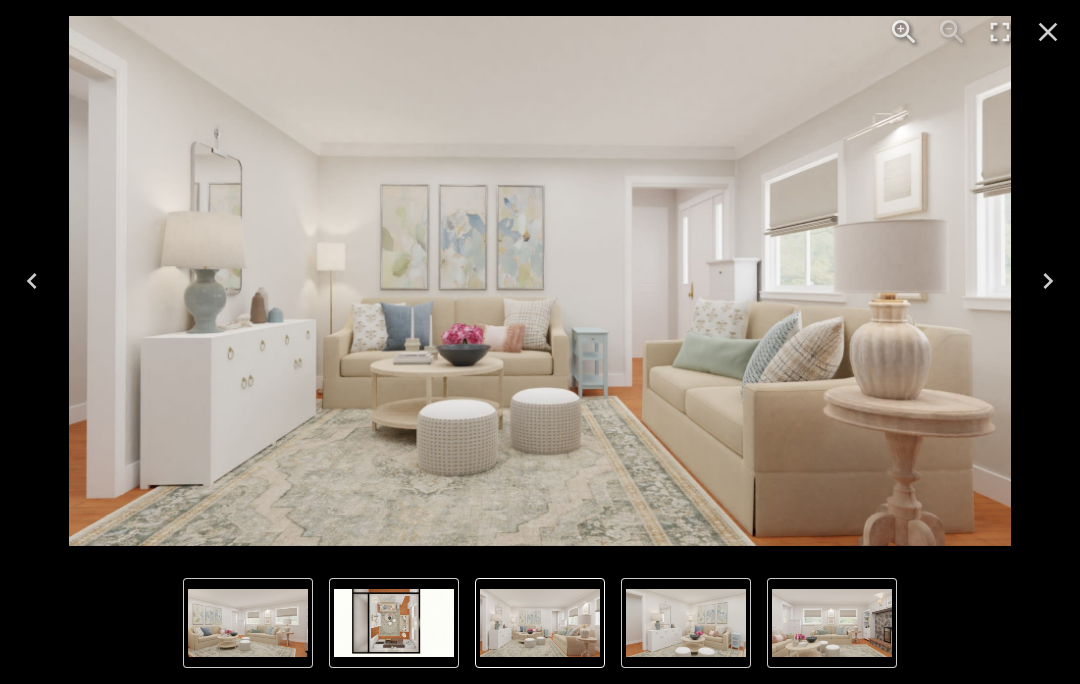 click at bounding box center (540, 623) 